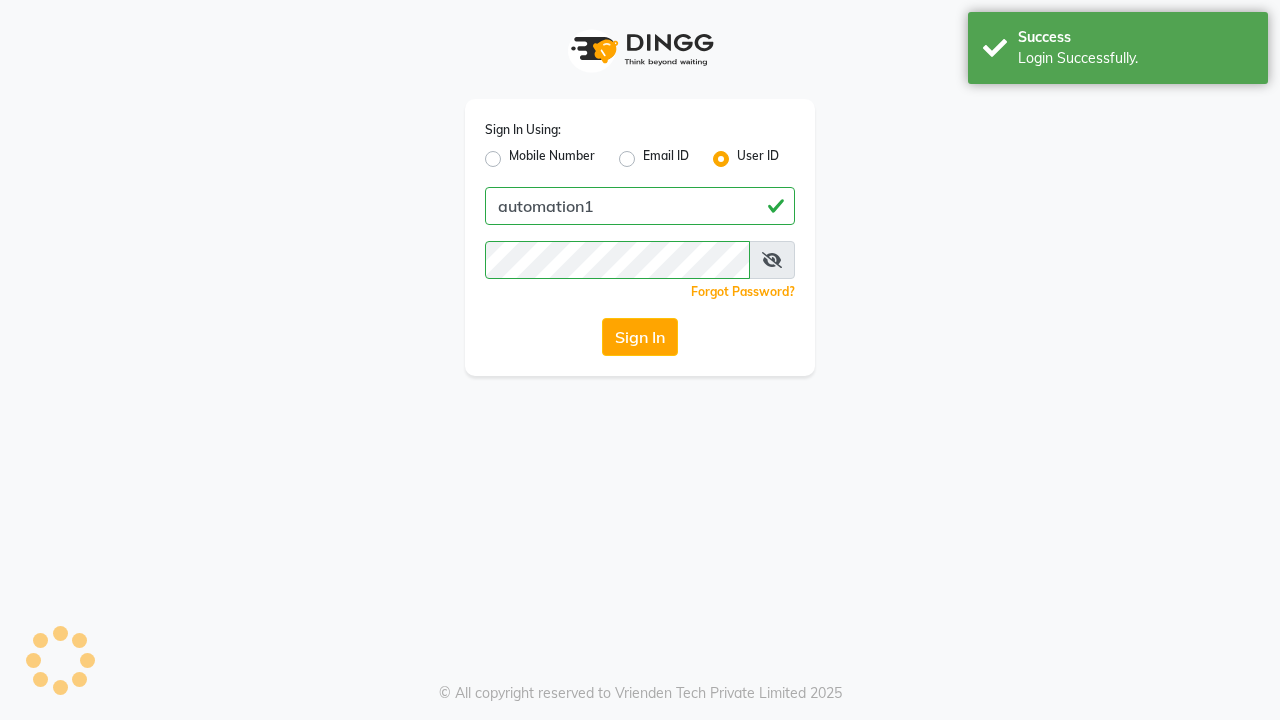 scroll, scrollTop: 0, scrollLeft: 0, axis: both 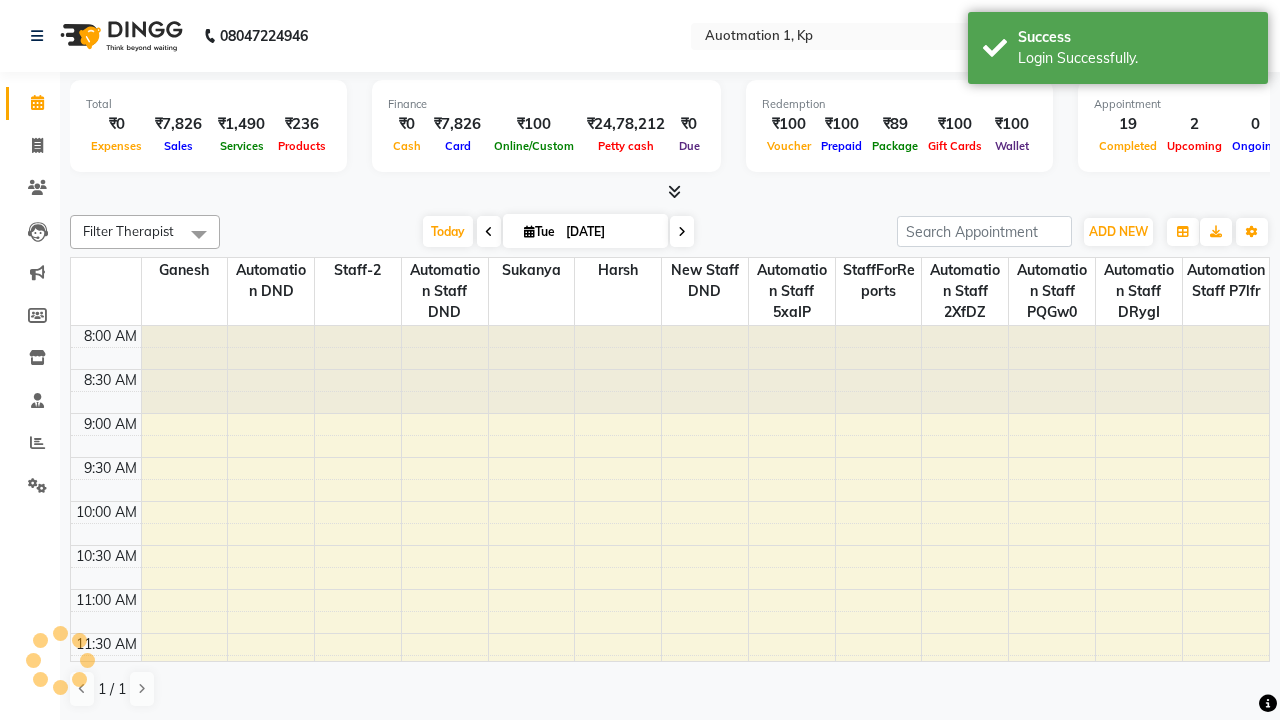 select on "en" 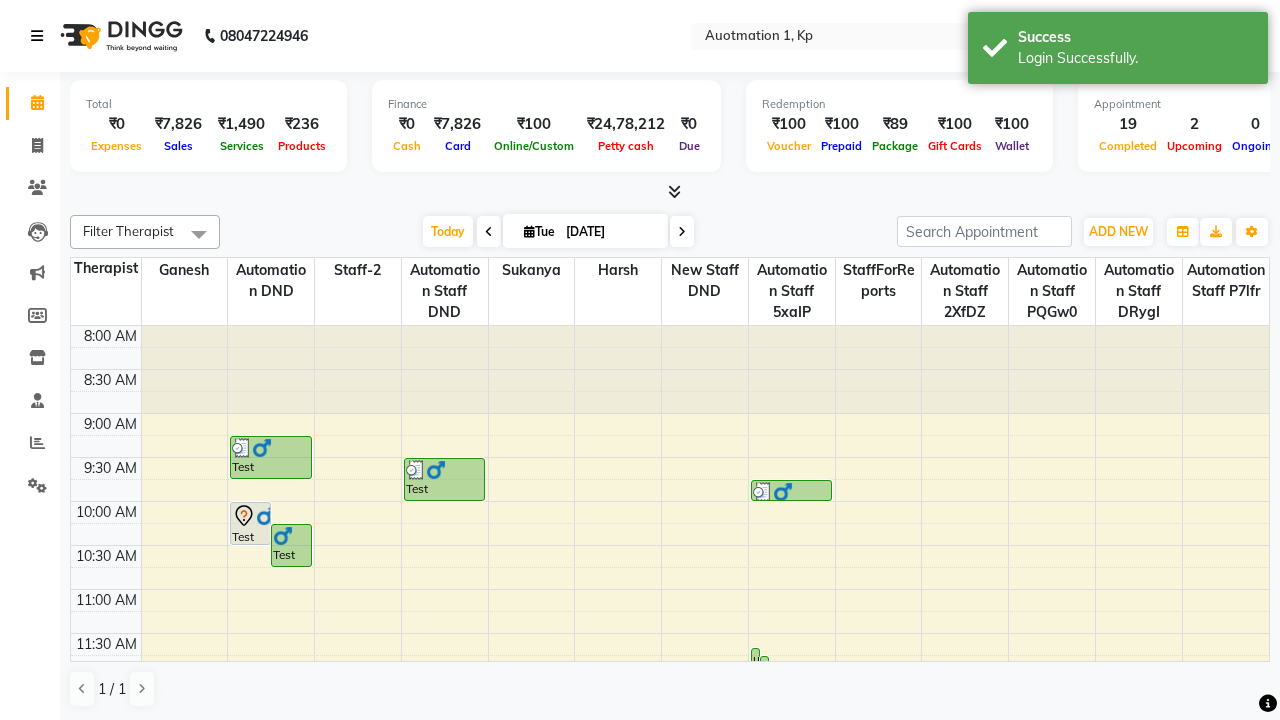 click at bounding box center [37, 36] 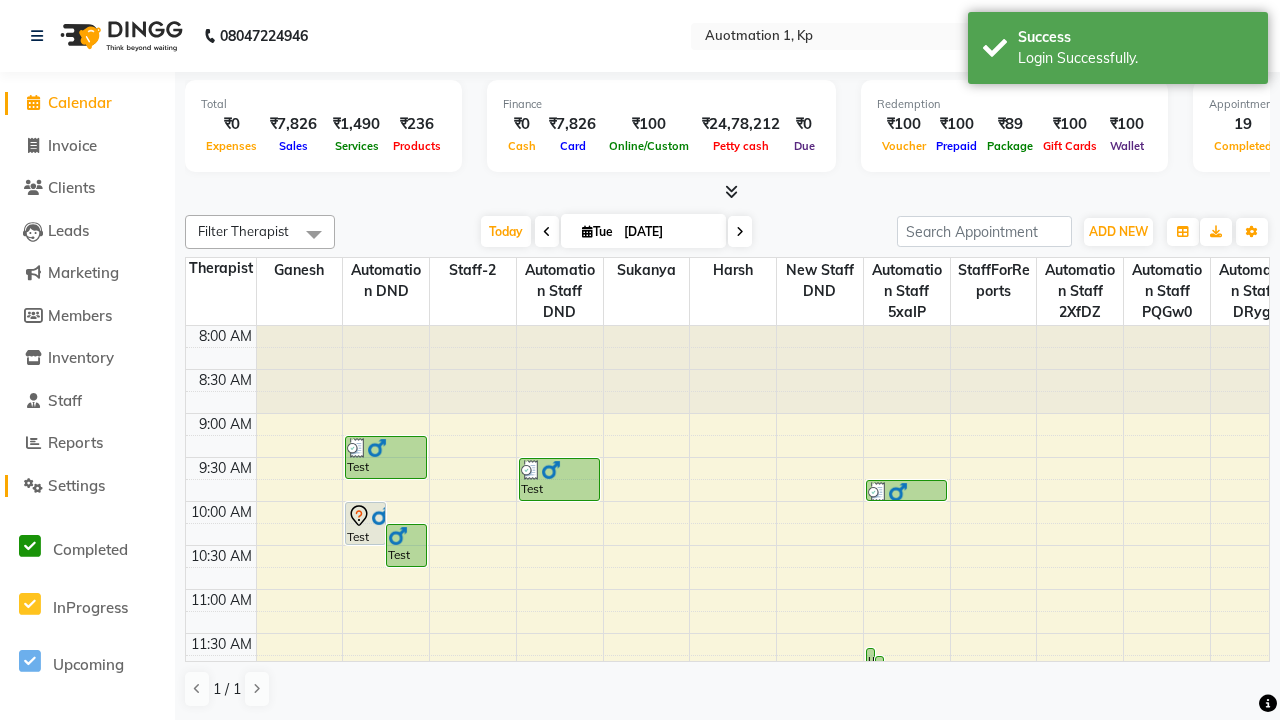 click on "Settings" 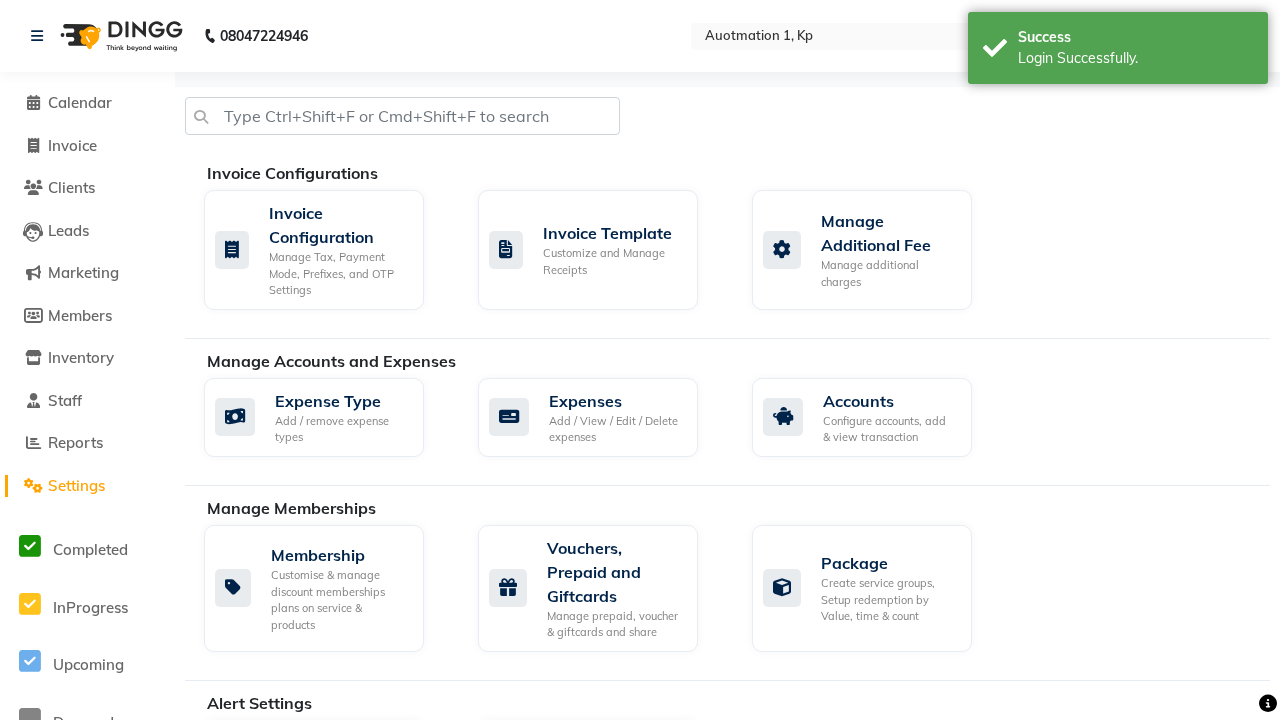 click on "Manage Services" 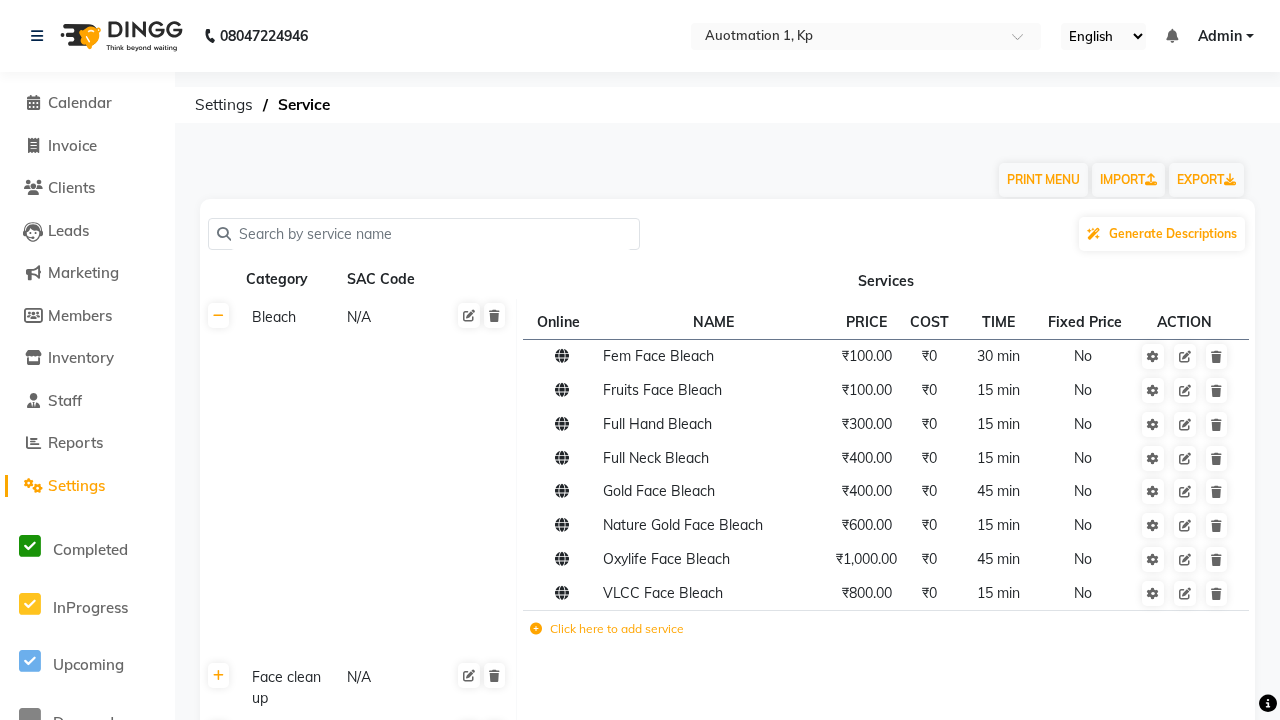 click on "Click here to add category." 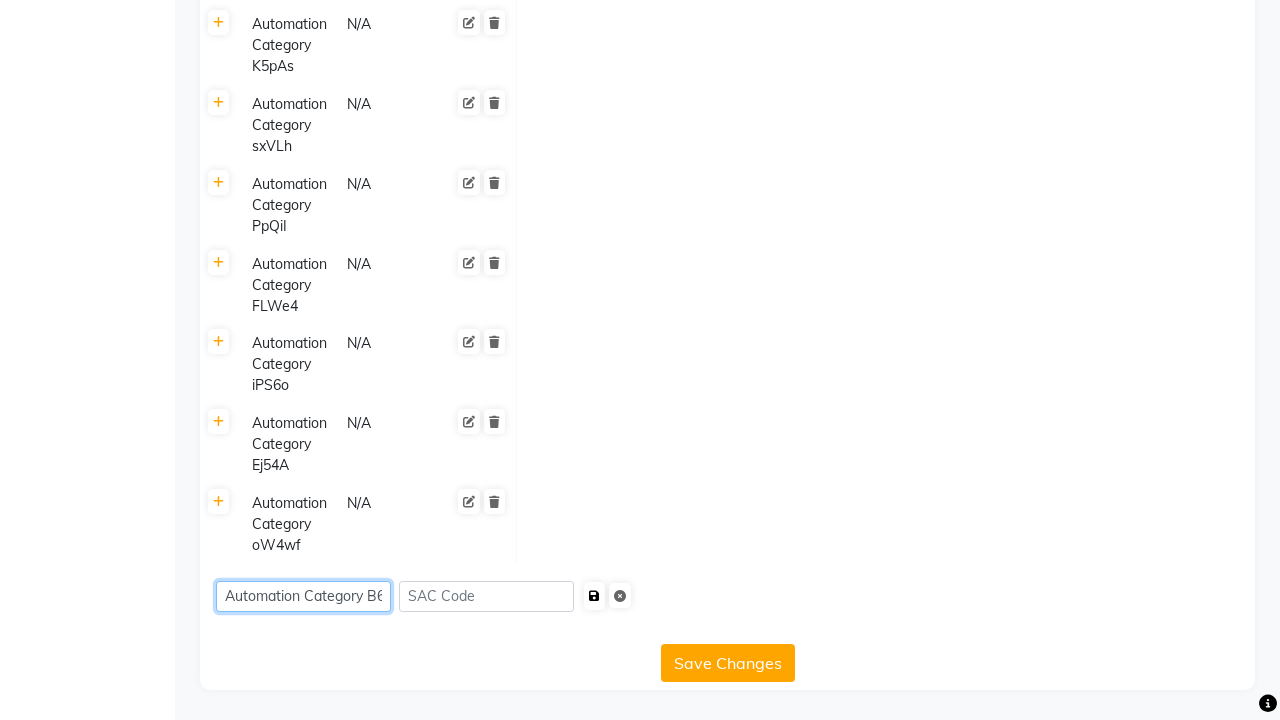 type on "Automation Category B6vMk" 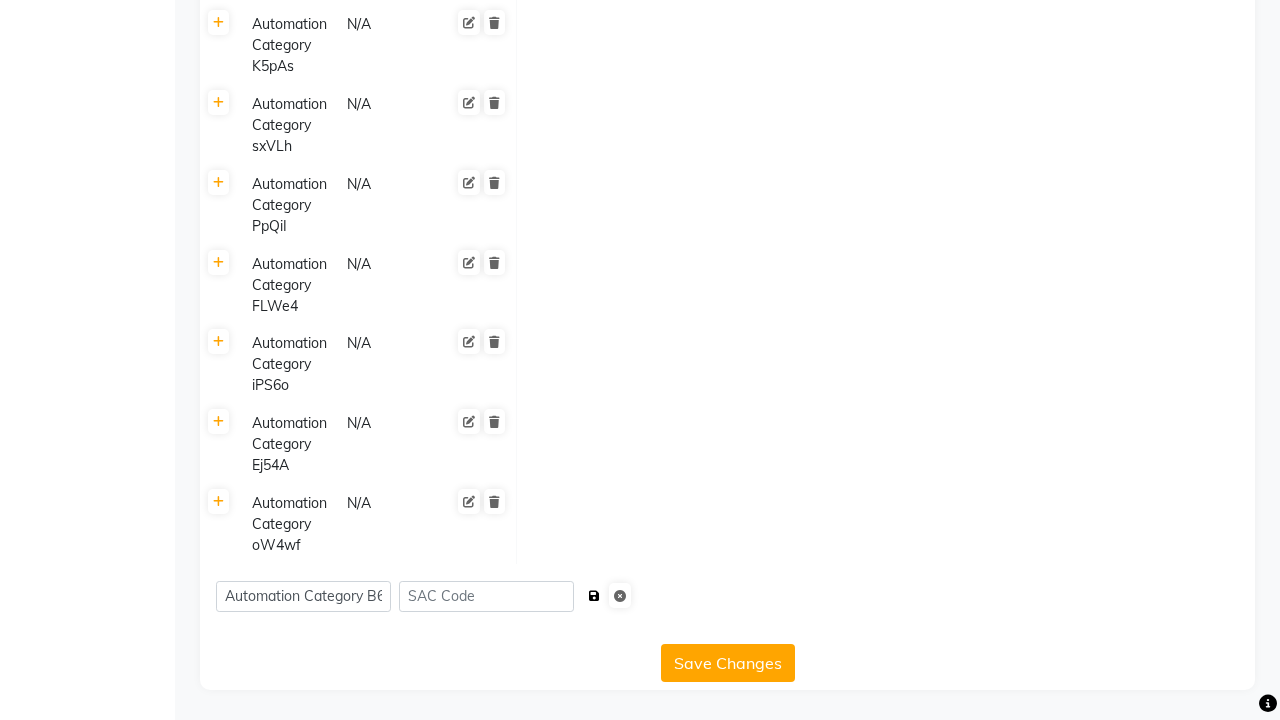 click at bounding box center [594, 596] 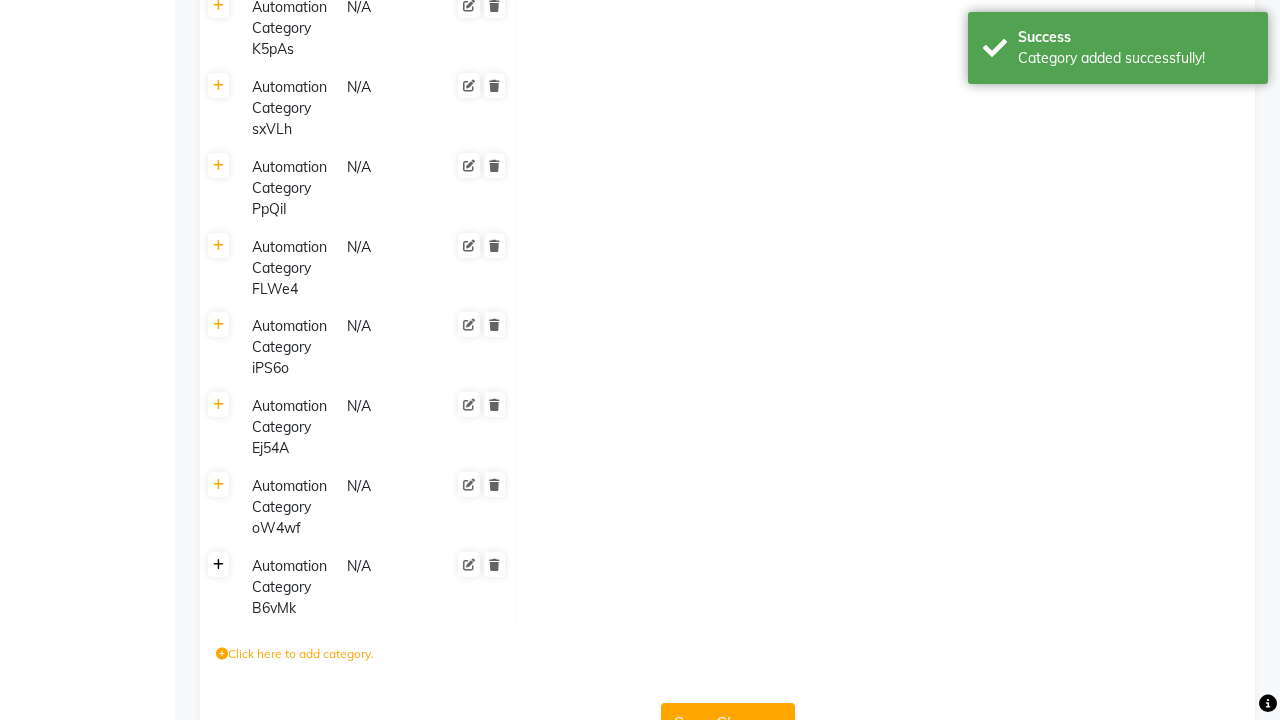 click on "Category added successfully!" at bounding box center [1135, 58] 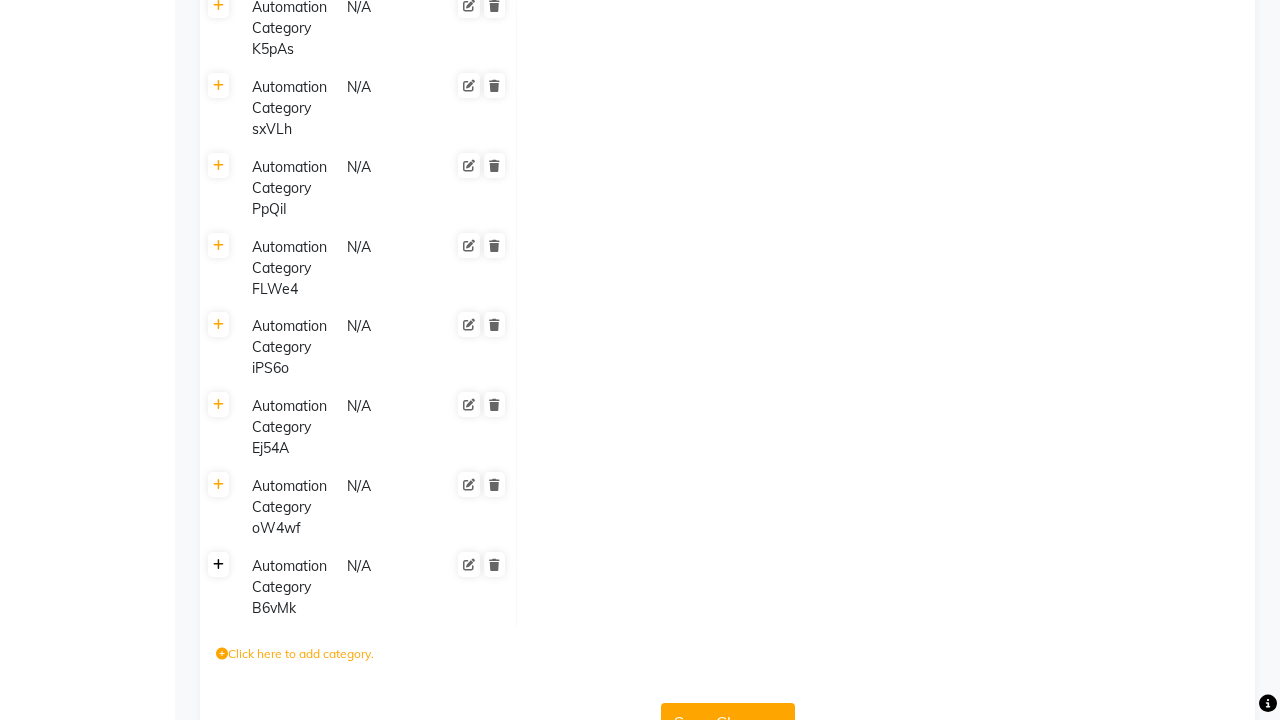 click 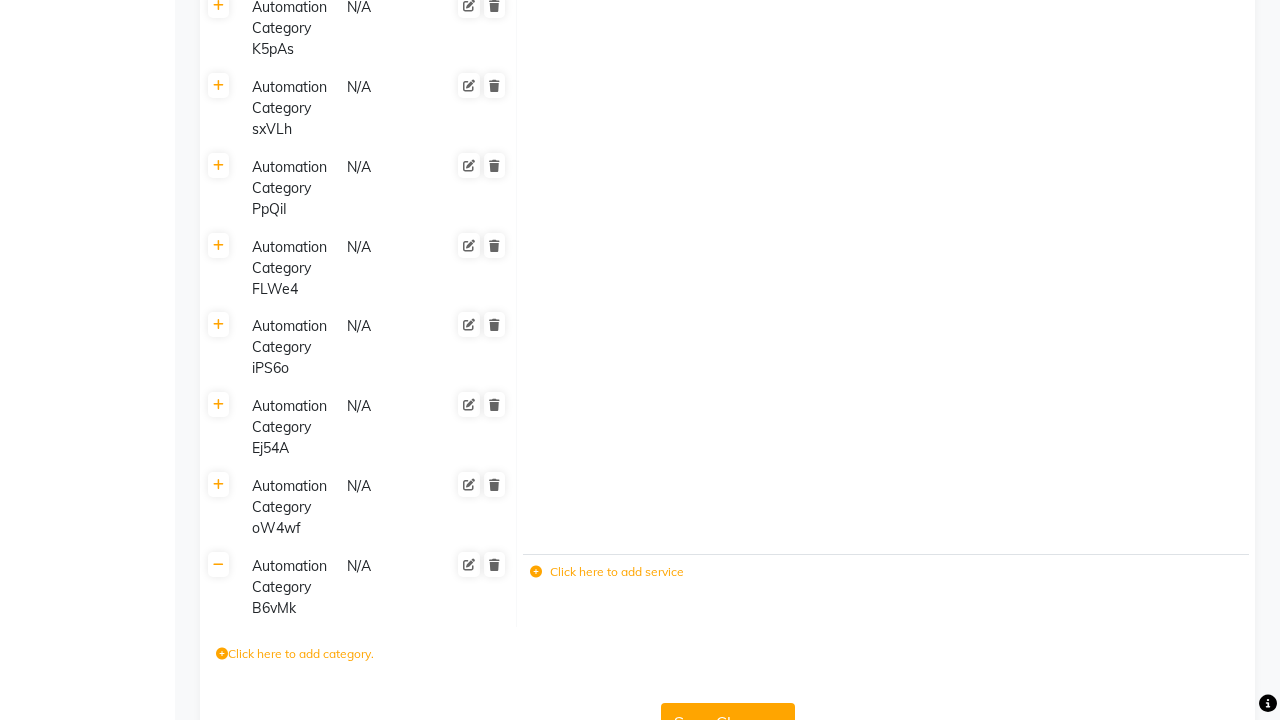 click 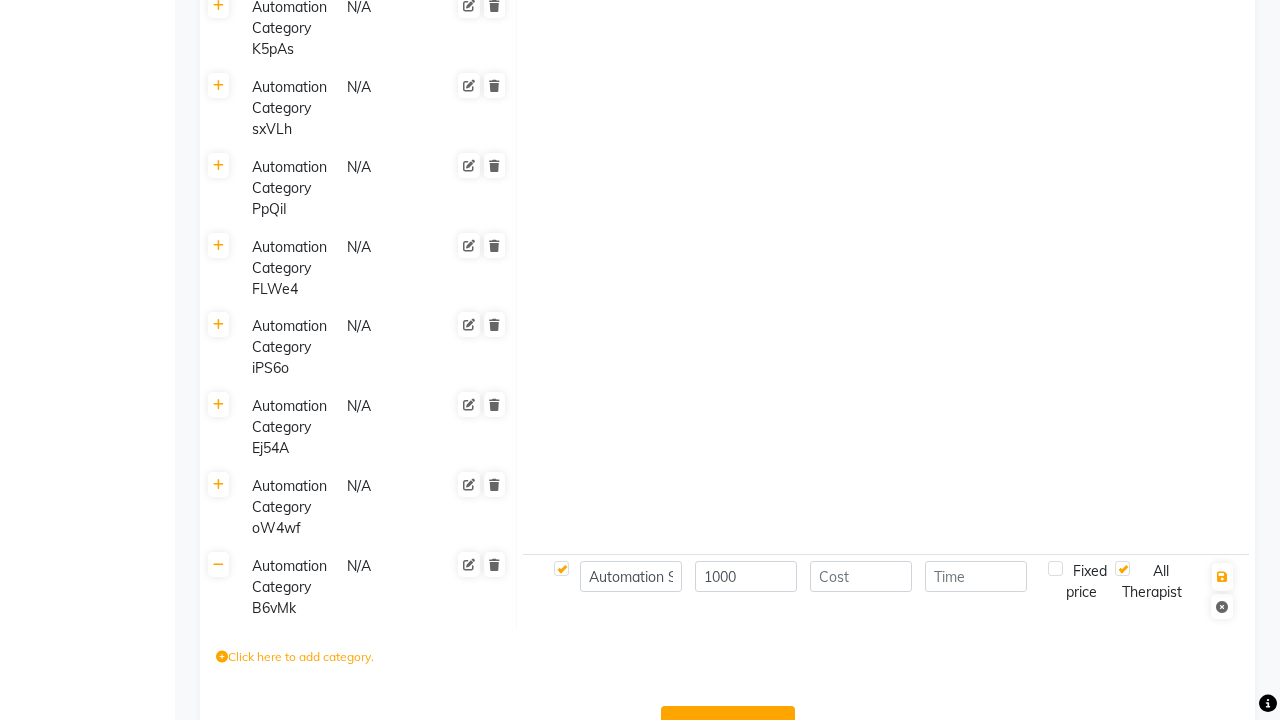type on "1000" 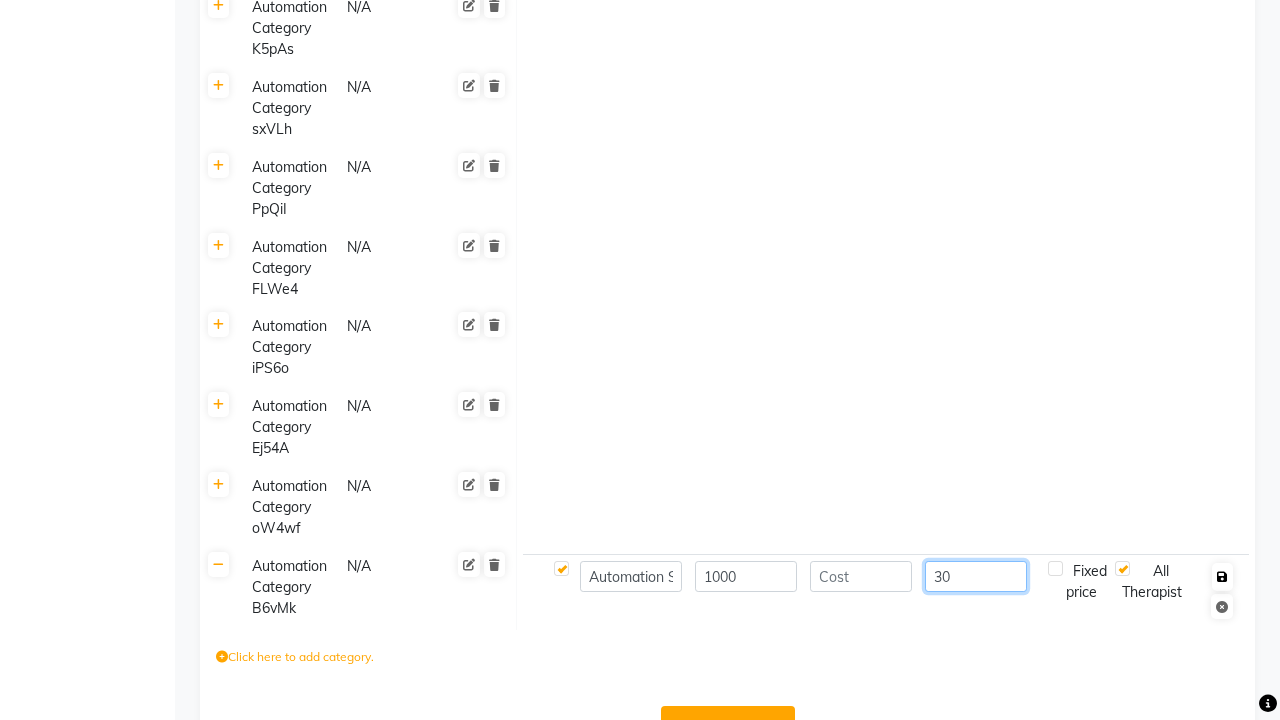 type on "30" 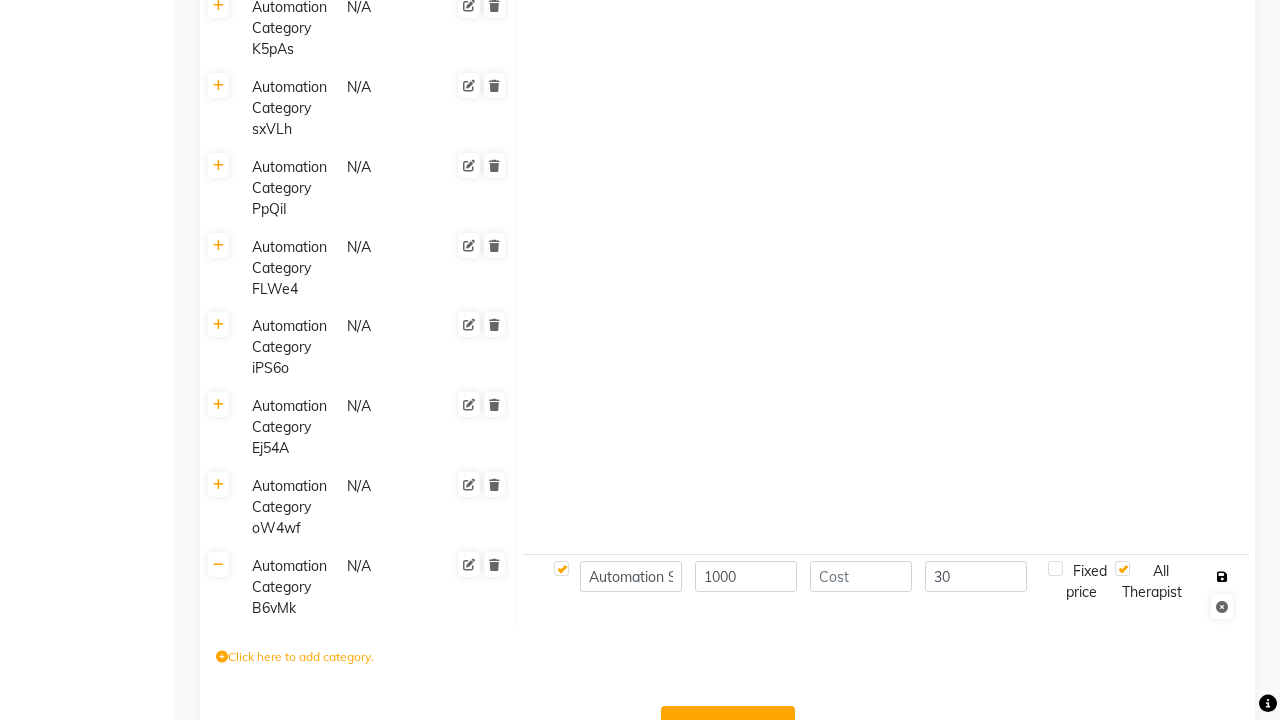 click at bounding box center [1222, 577] 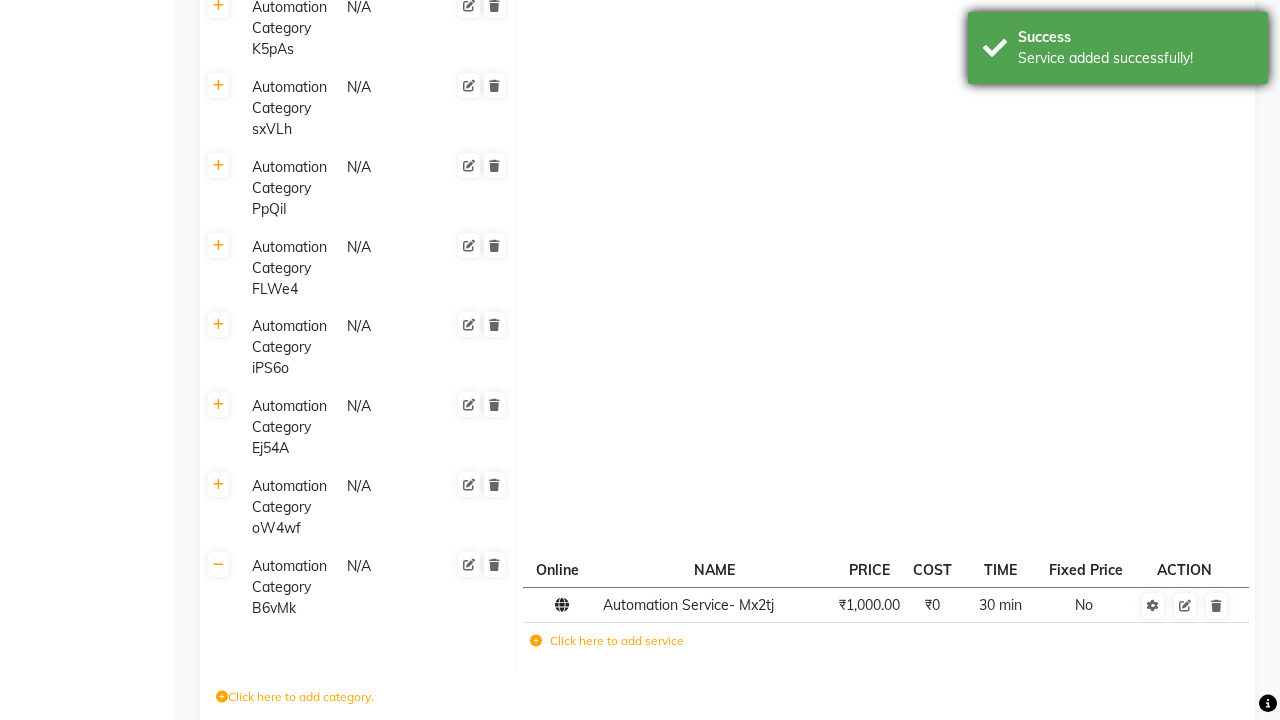 click on "Service added successfully!" at bounding box center (1135, 58) 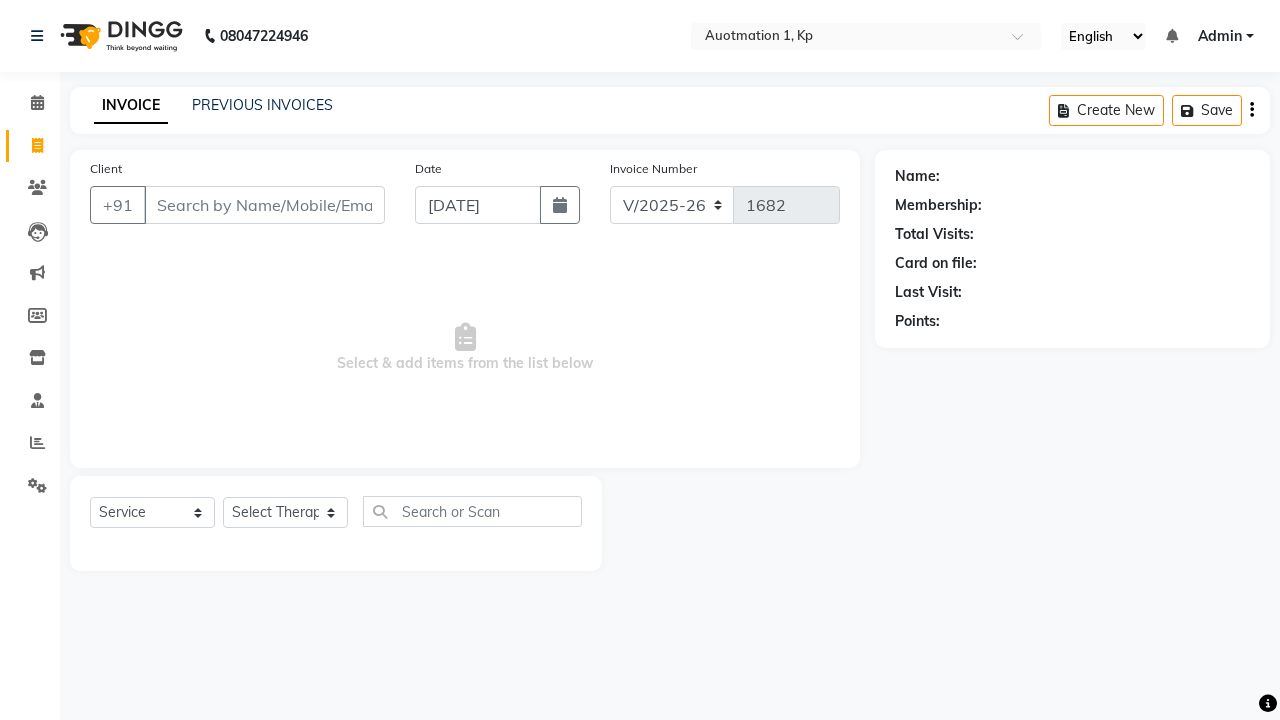 select on "150" 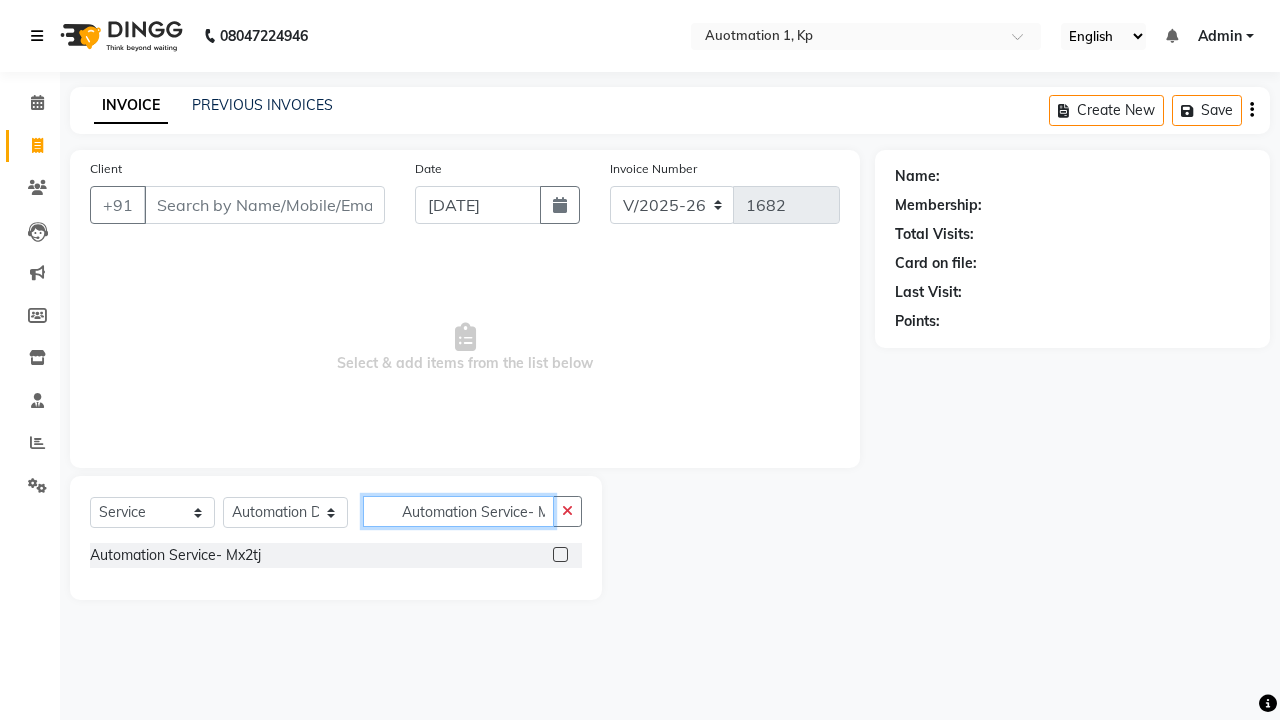 type on "Automation Service- Mx2tj" 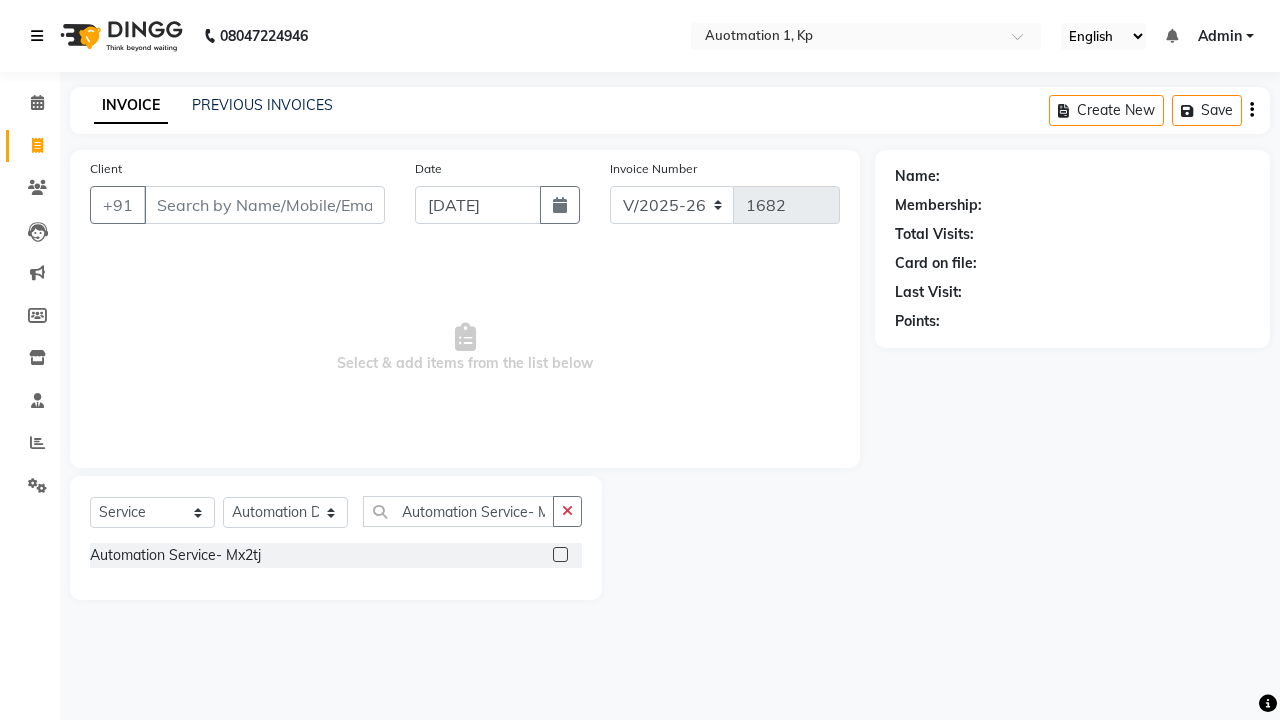 click at bounding box center (37, 36) 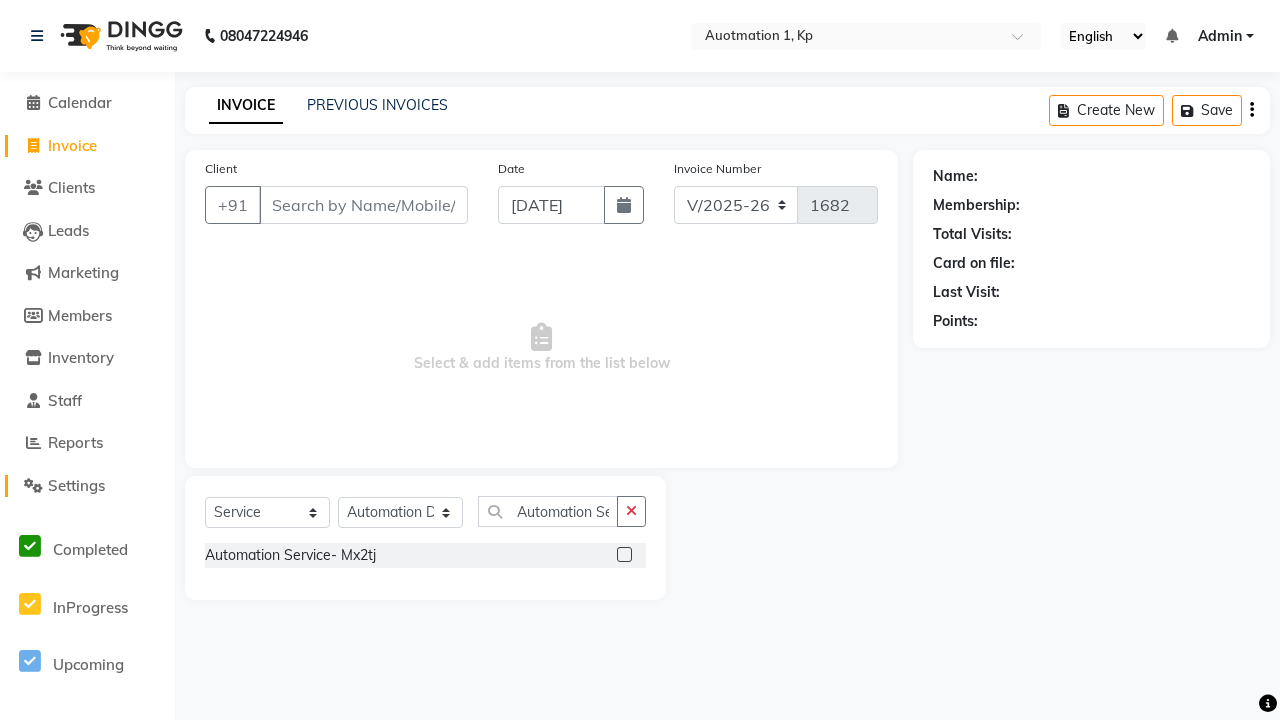 click on "Settings" 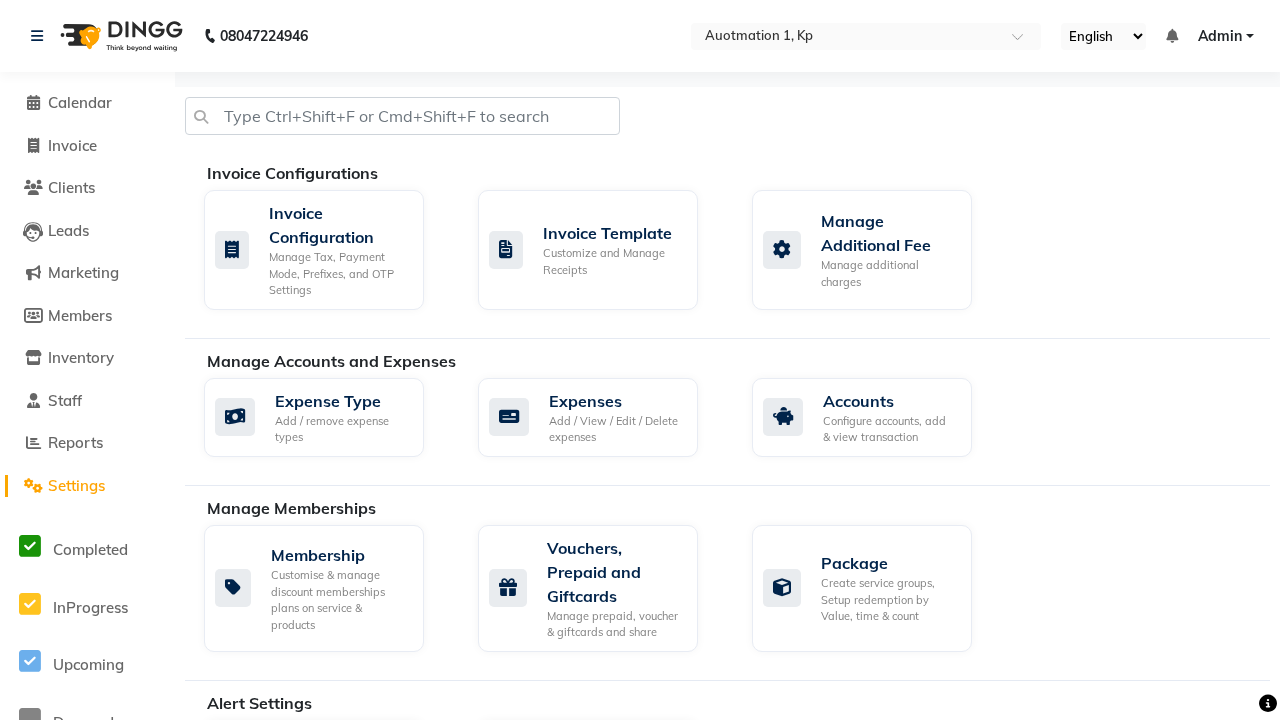 click on "Manage Services" 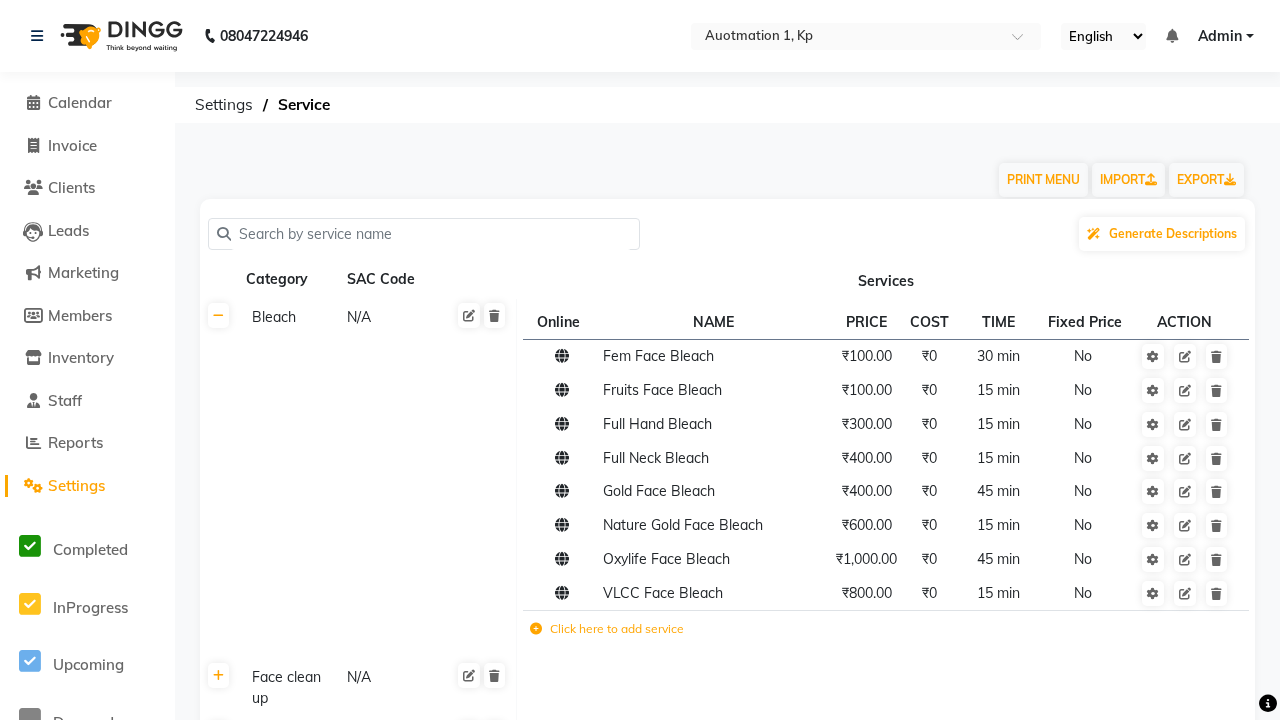 click 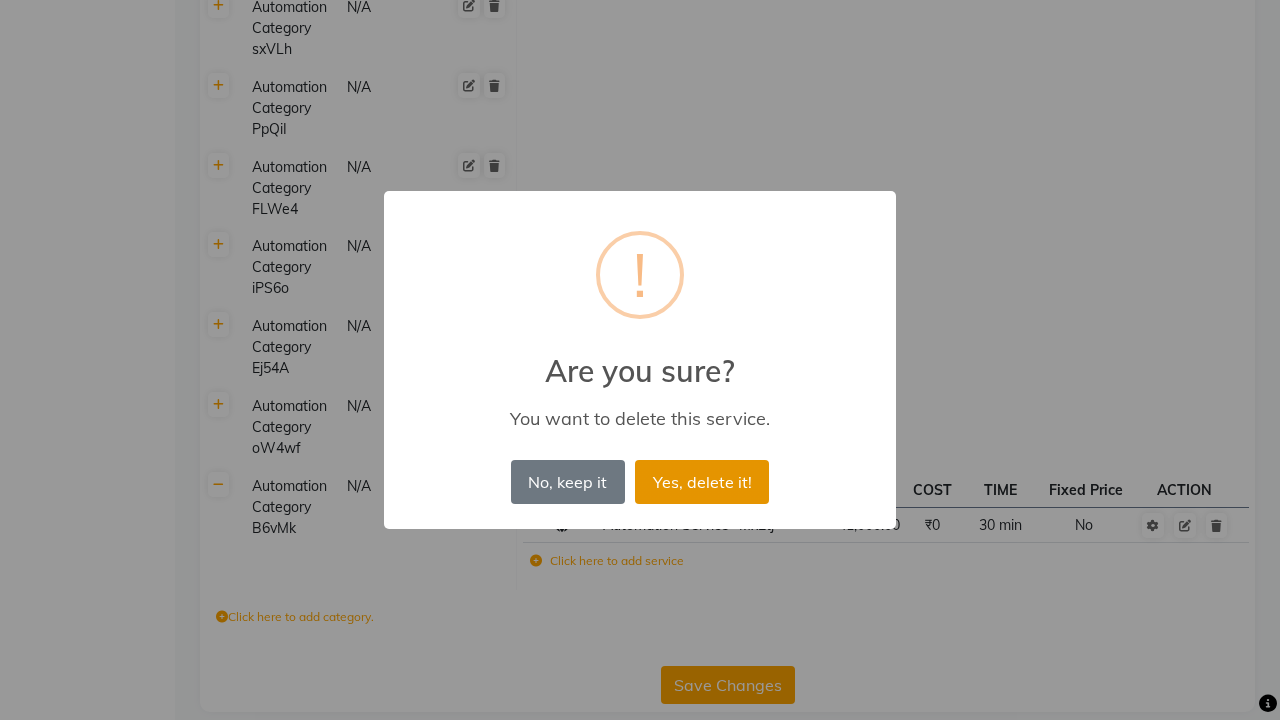 click on "Yes, delete it!" at bounding box center (702, 482) 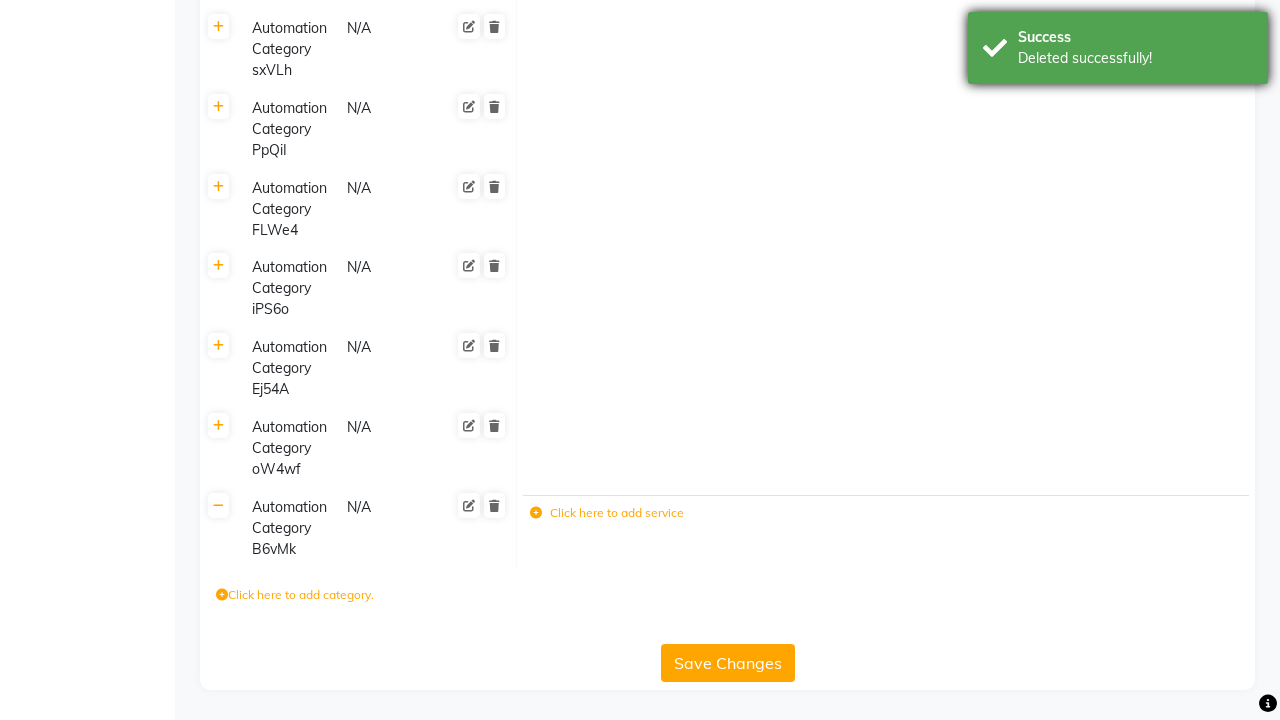 click on "Deleted successfully!" at bounding box center [1135, 58] 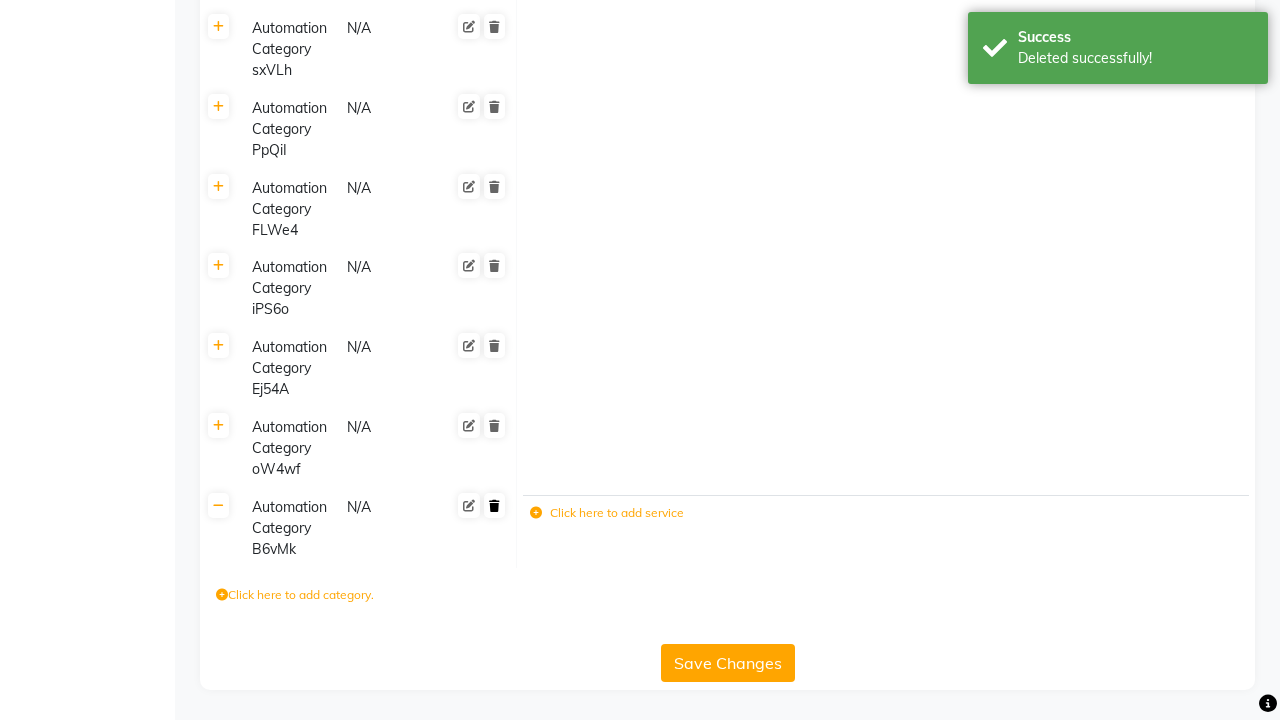 click 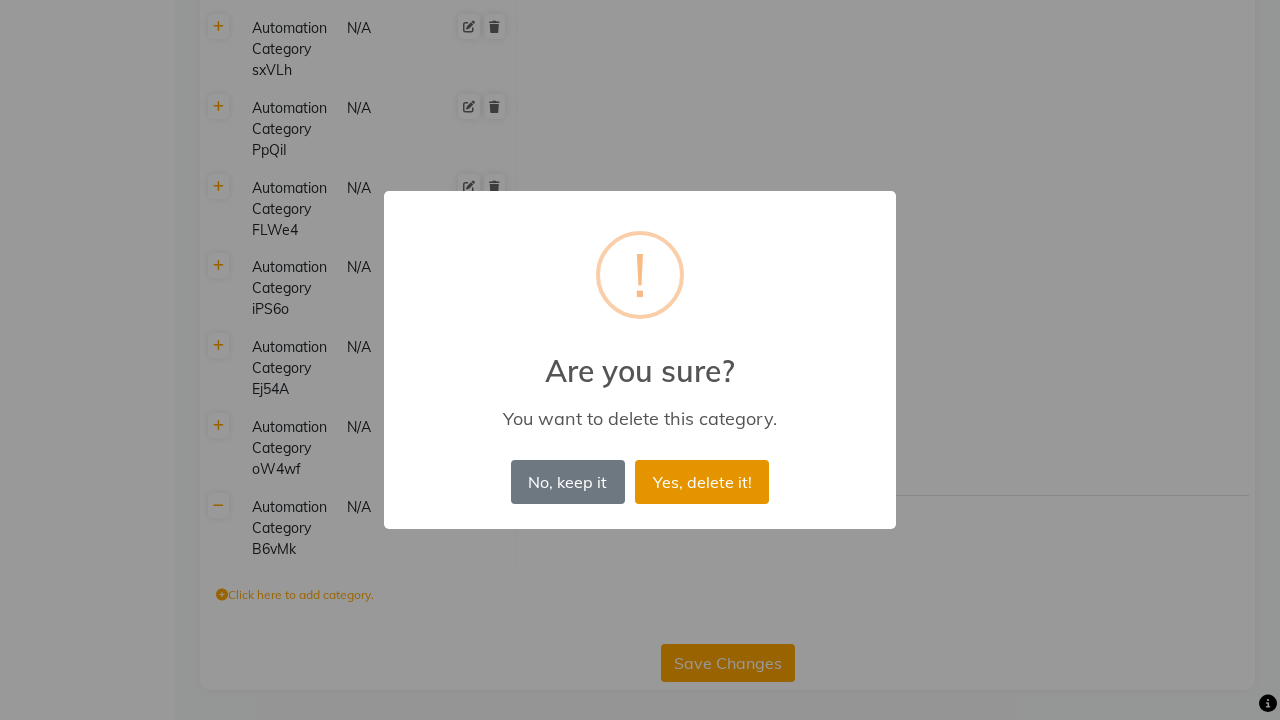 click on "Yes, delete it!" at bounding box center [702, 482] 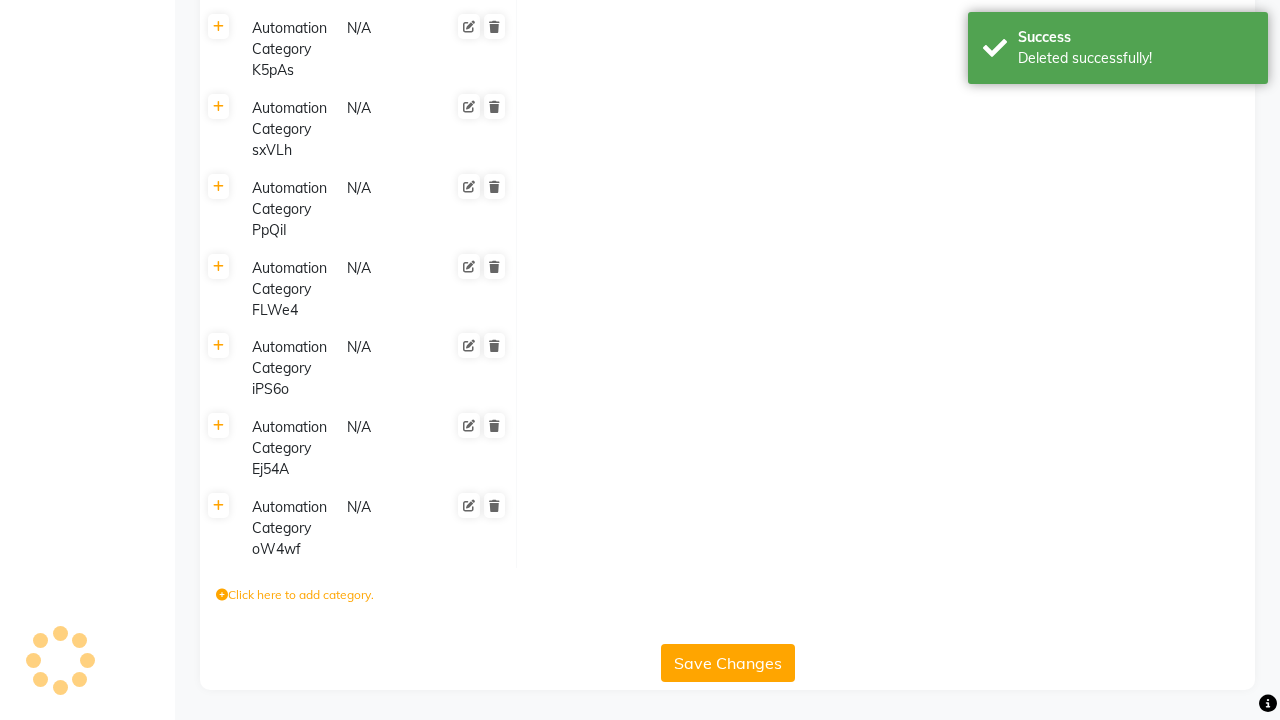 scroll, scrollTop: 1988, scrollLeft: 0, axis: vertical 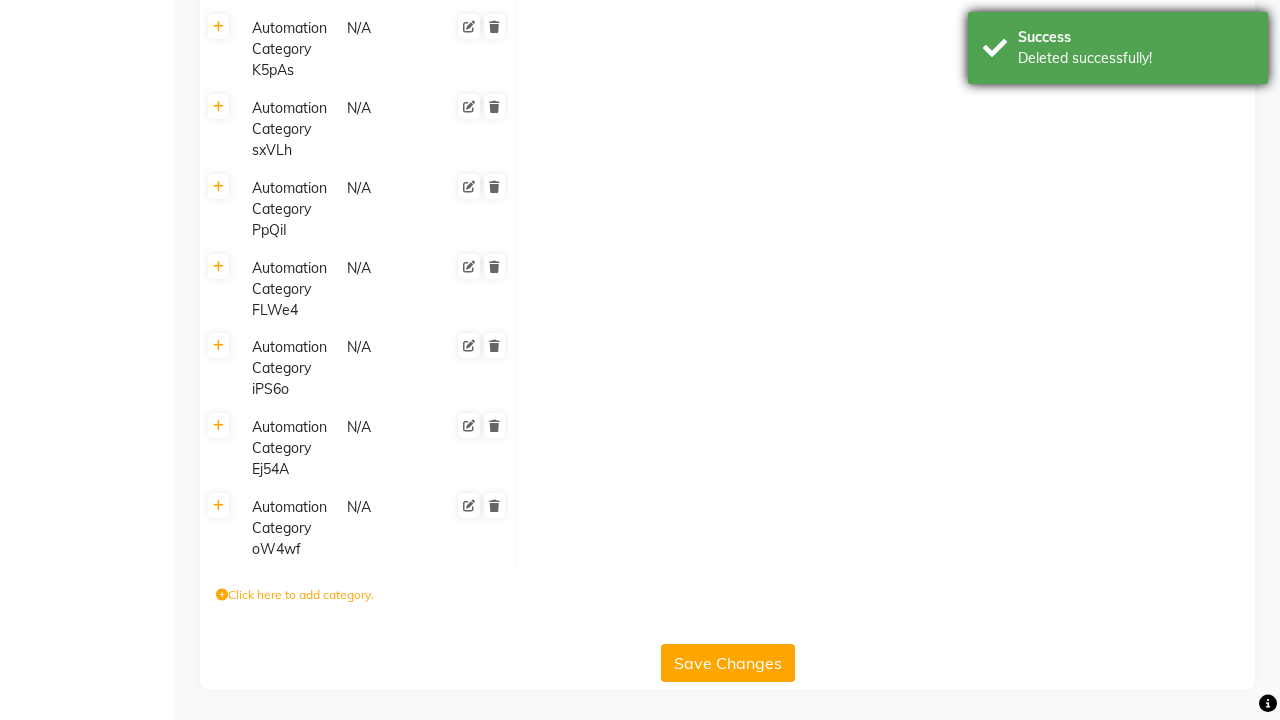 click on "Deleted successfully!" at bounding box center [1135, 58] 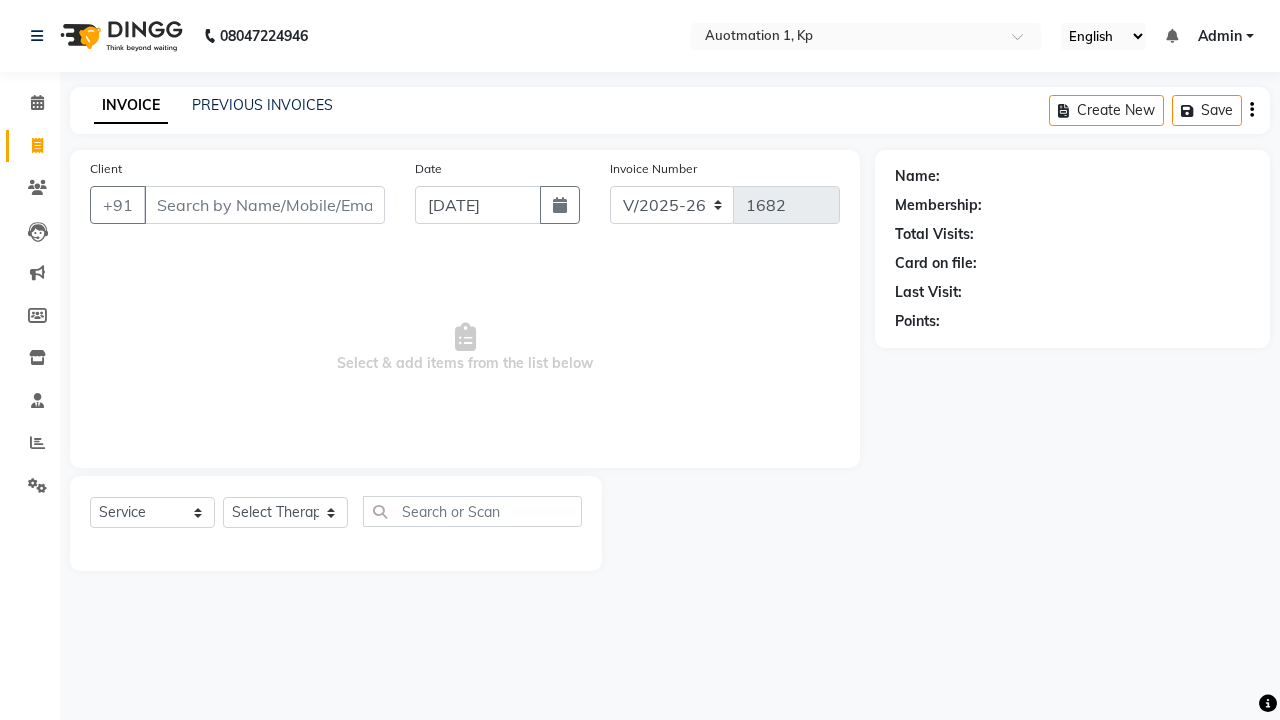 select on "150" 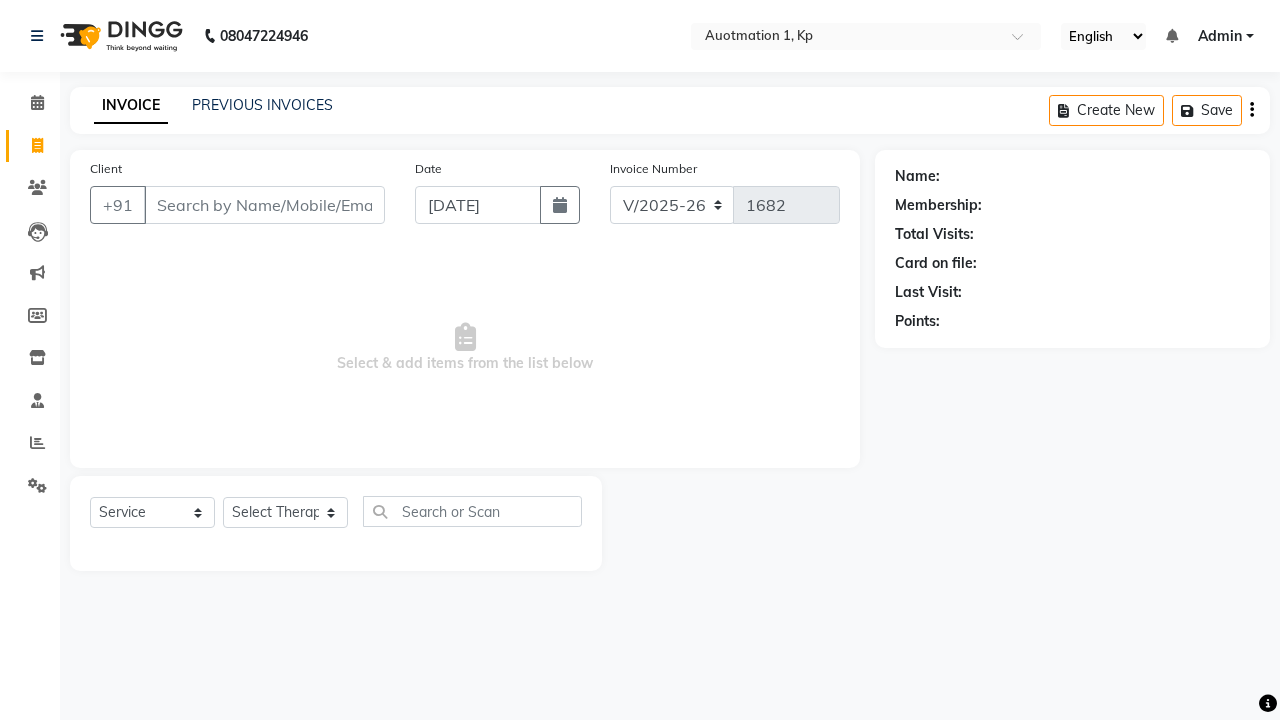 select on "2108" 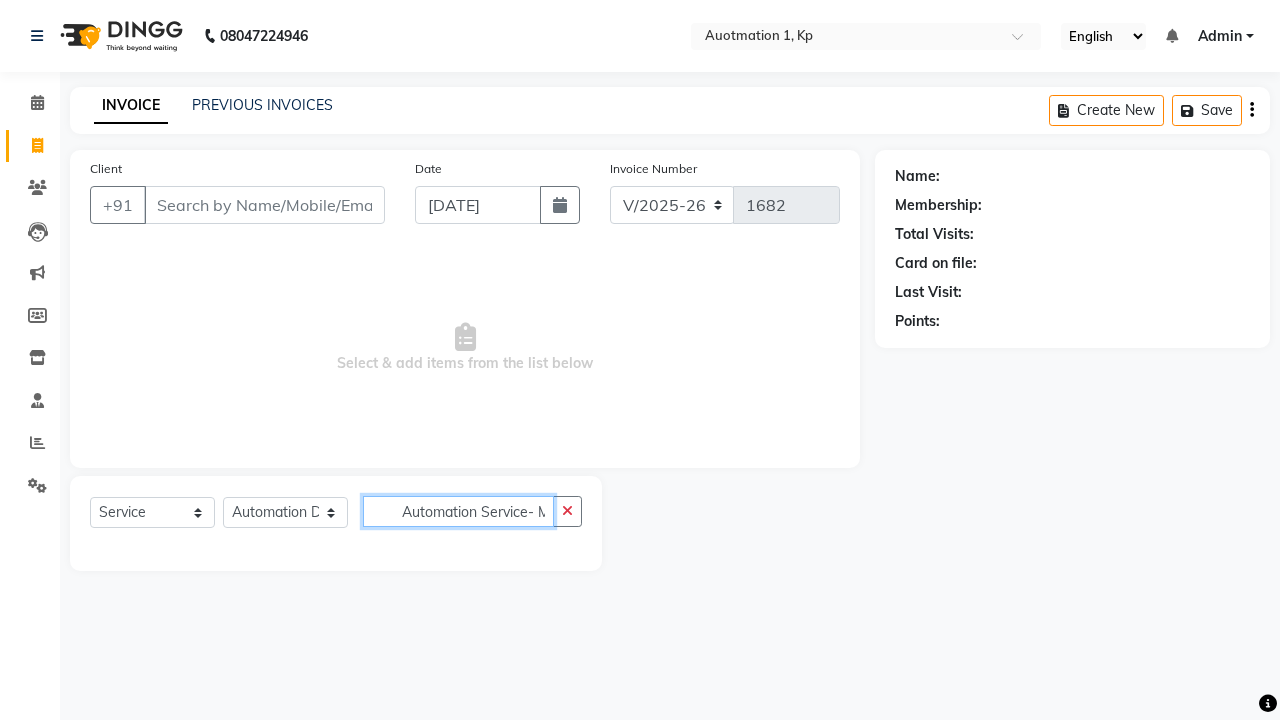 type on "Automation Service- Mx2tj" 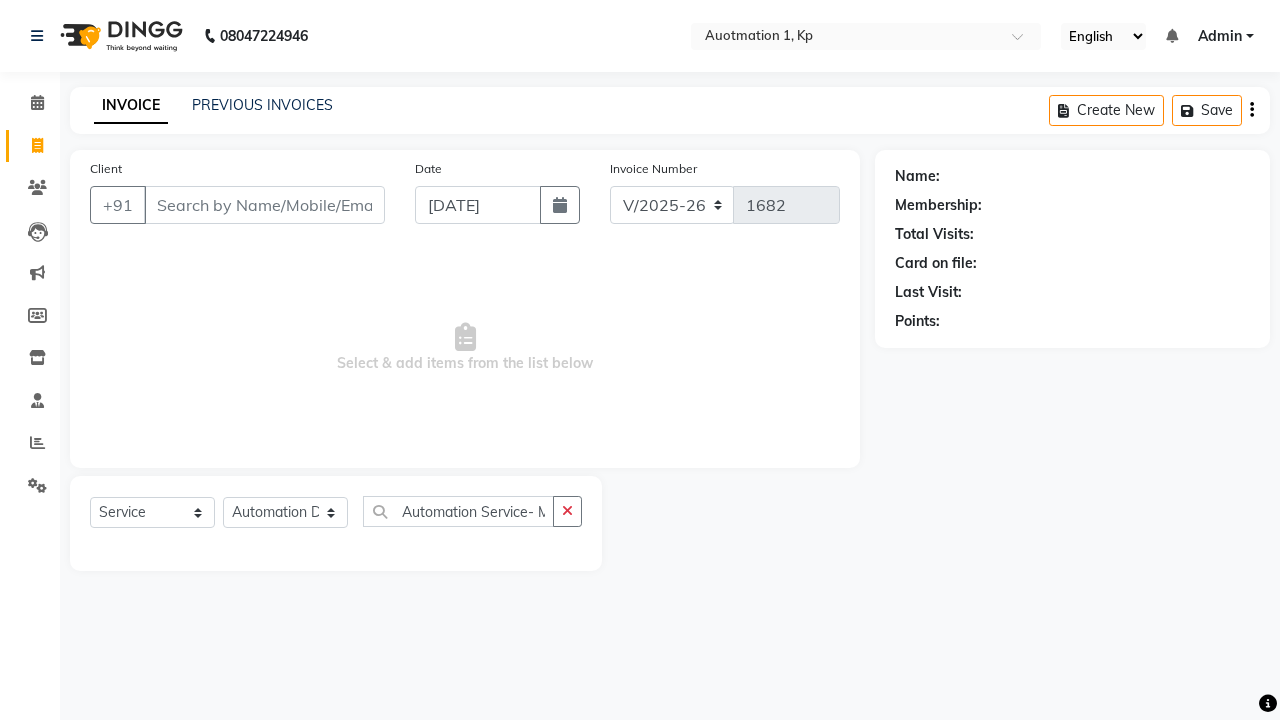 click on "Admin" at bounding box center (1220, 36) 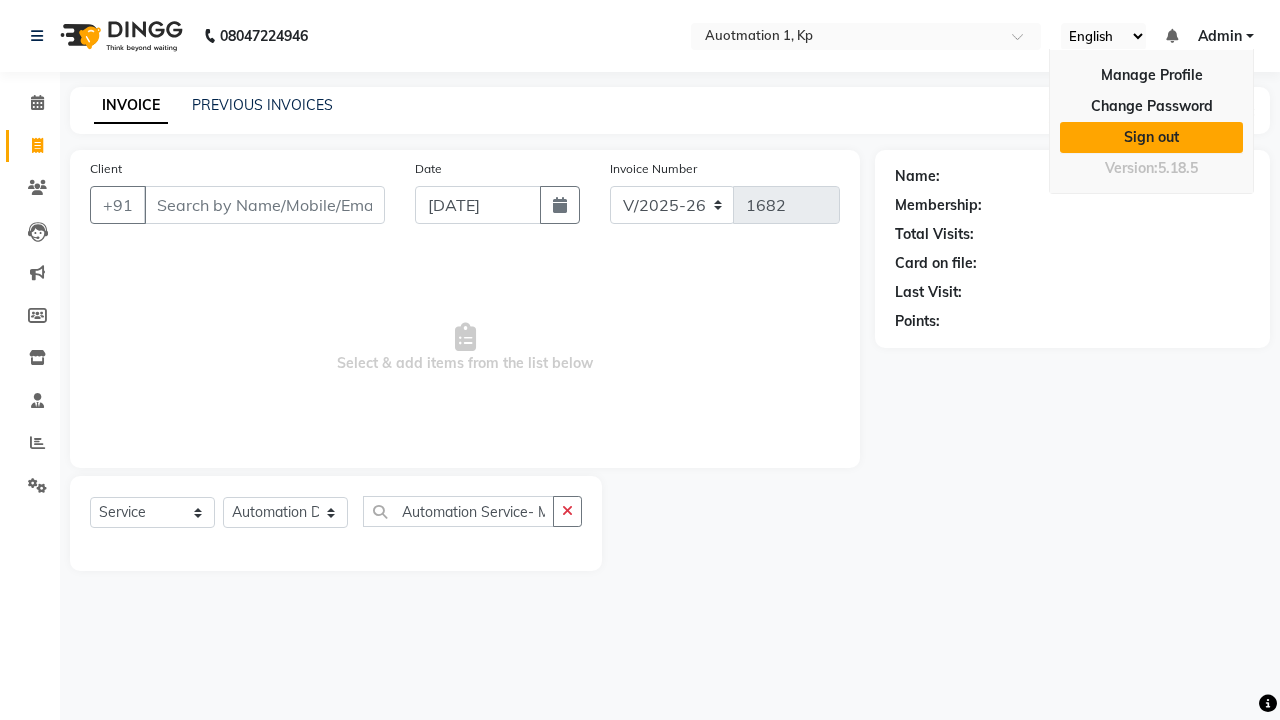 click on "Sign out" at bounding box center [1151, 137] 